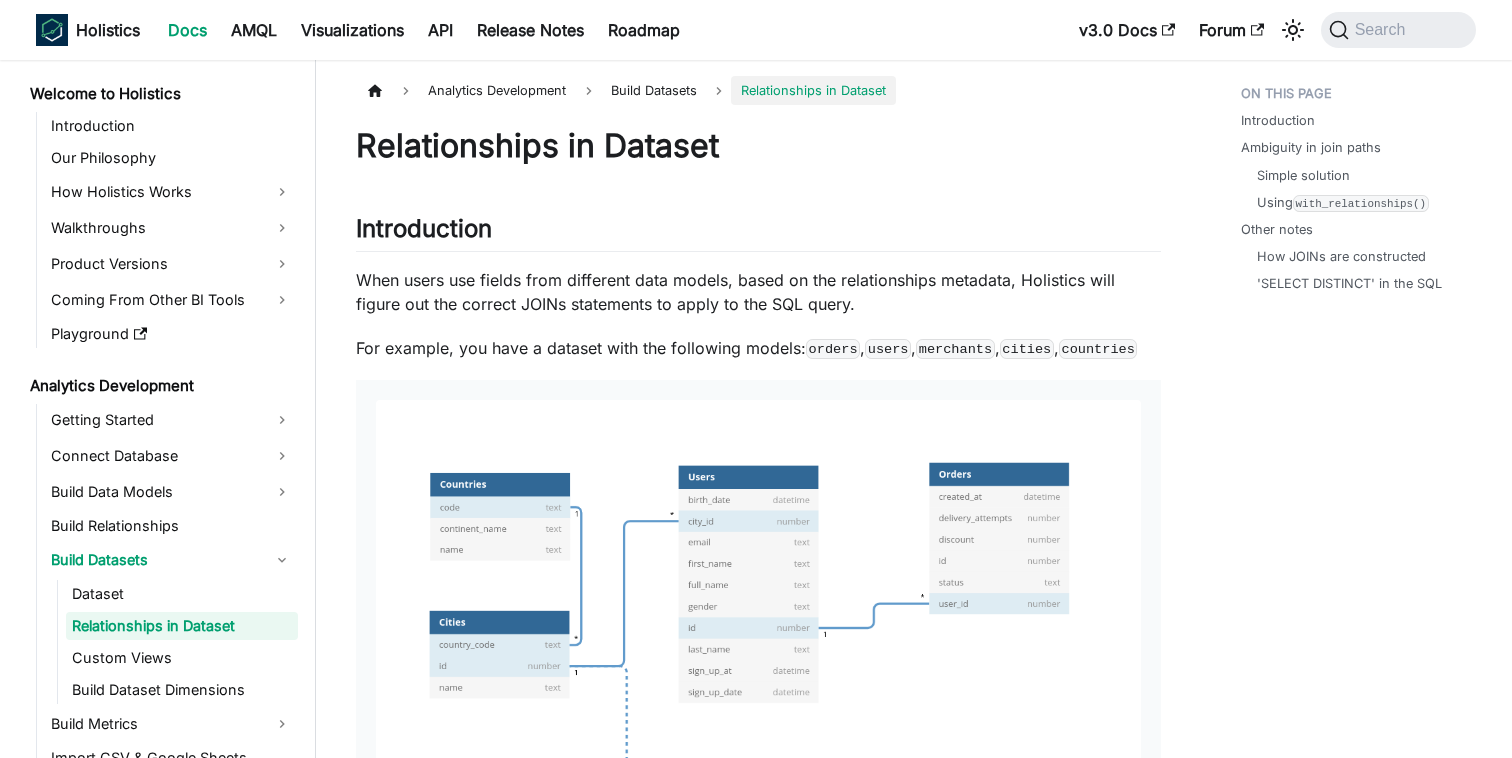 scroll, scrollTop: 1791, scrollLeft: 0, axis: vertical 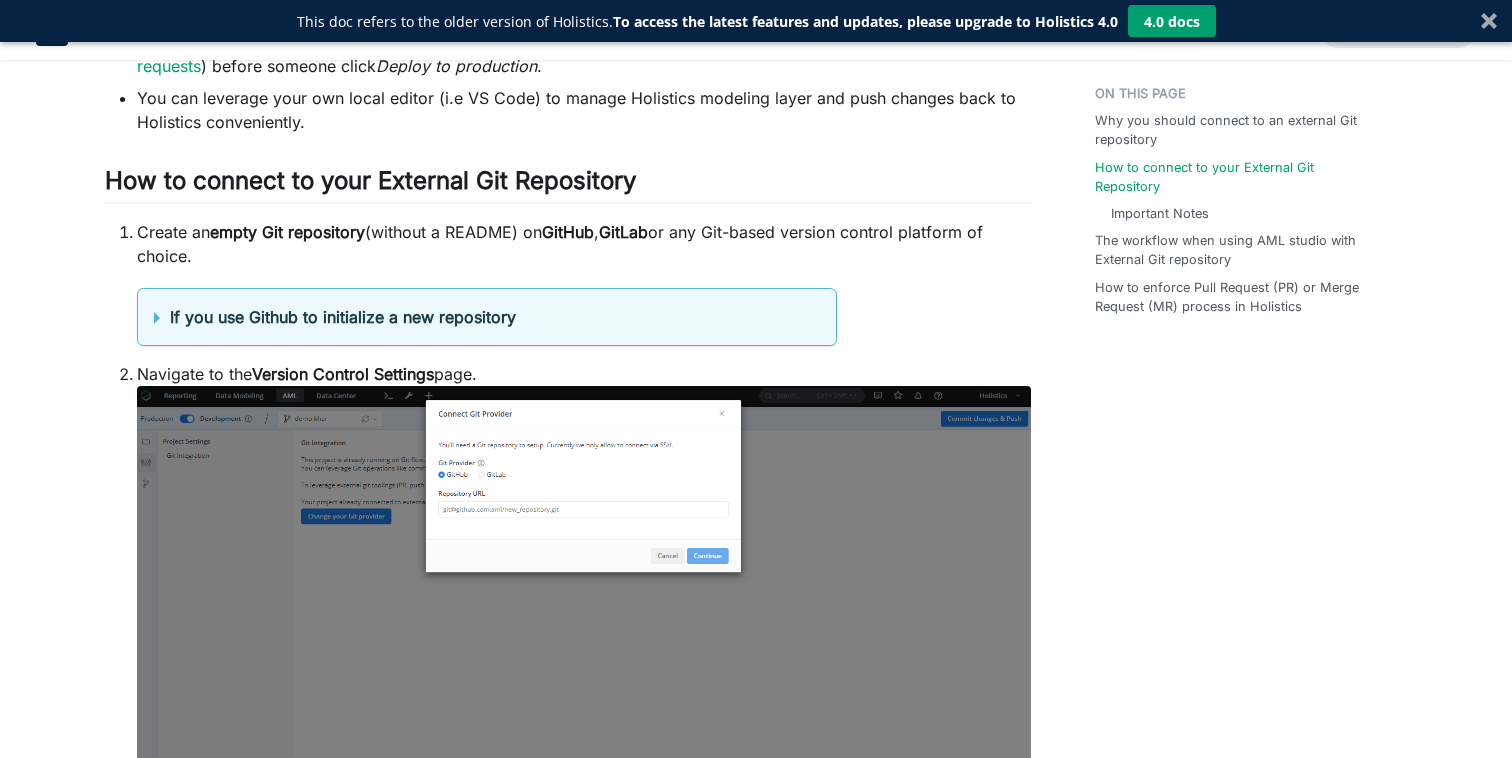 click on "If you use Github to initialize a new repository" at bounding box center [487, 317] 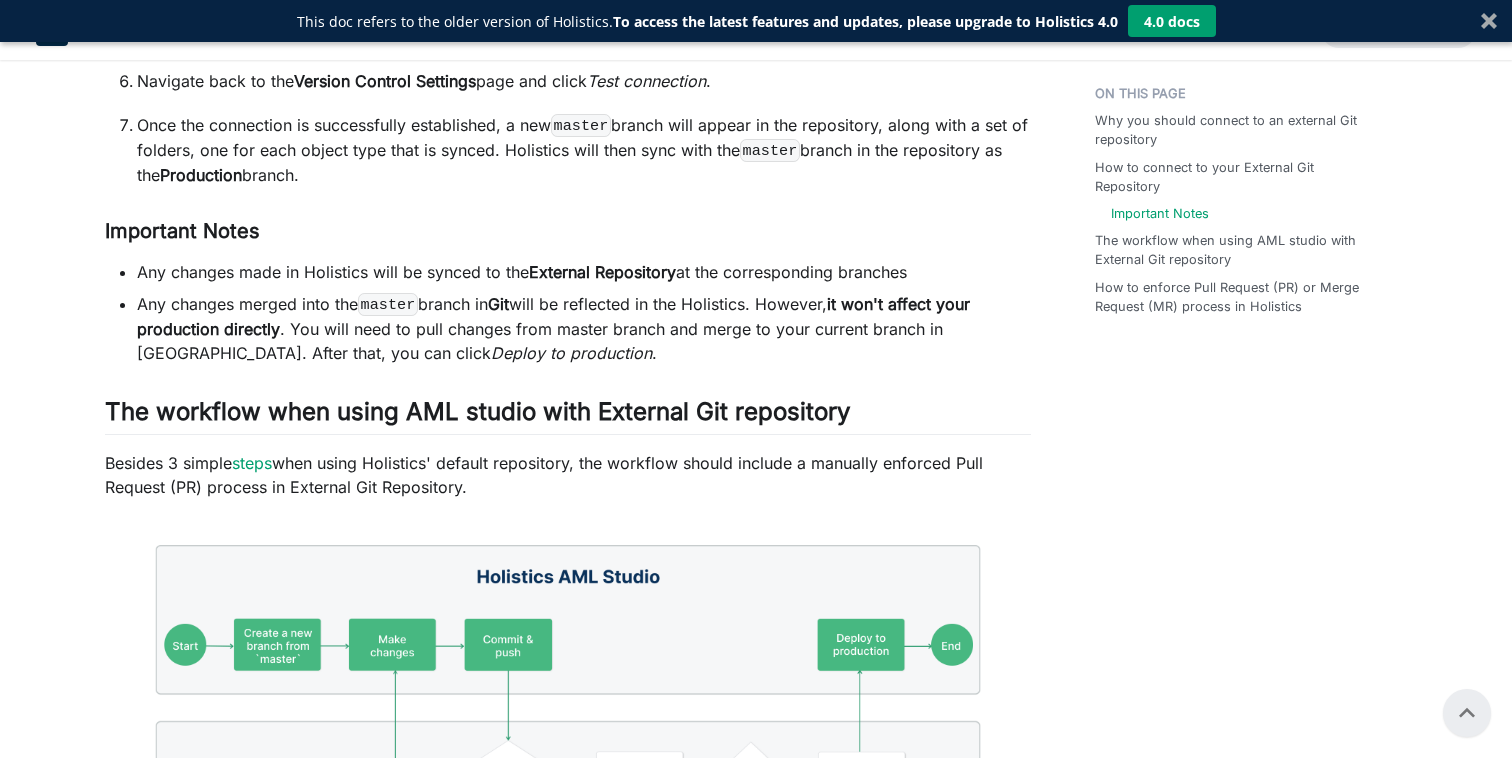 scroll, scrollTop: 3029, scrollLeft: 0, axis: vertical 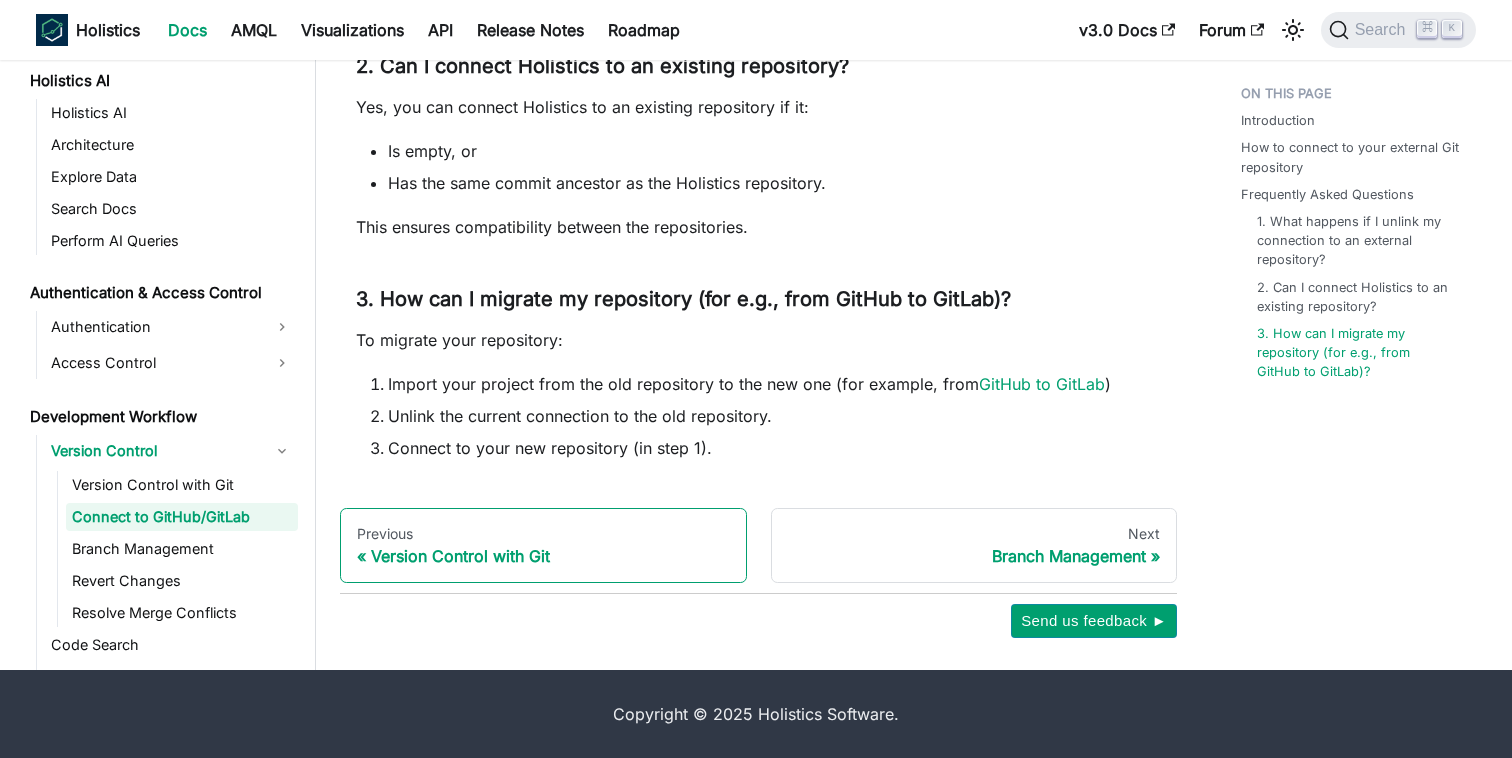 click on "Version Control with Git" at bounding box center (543, 556) 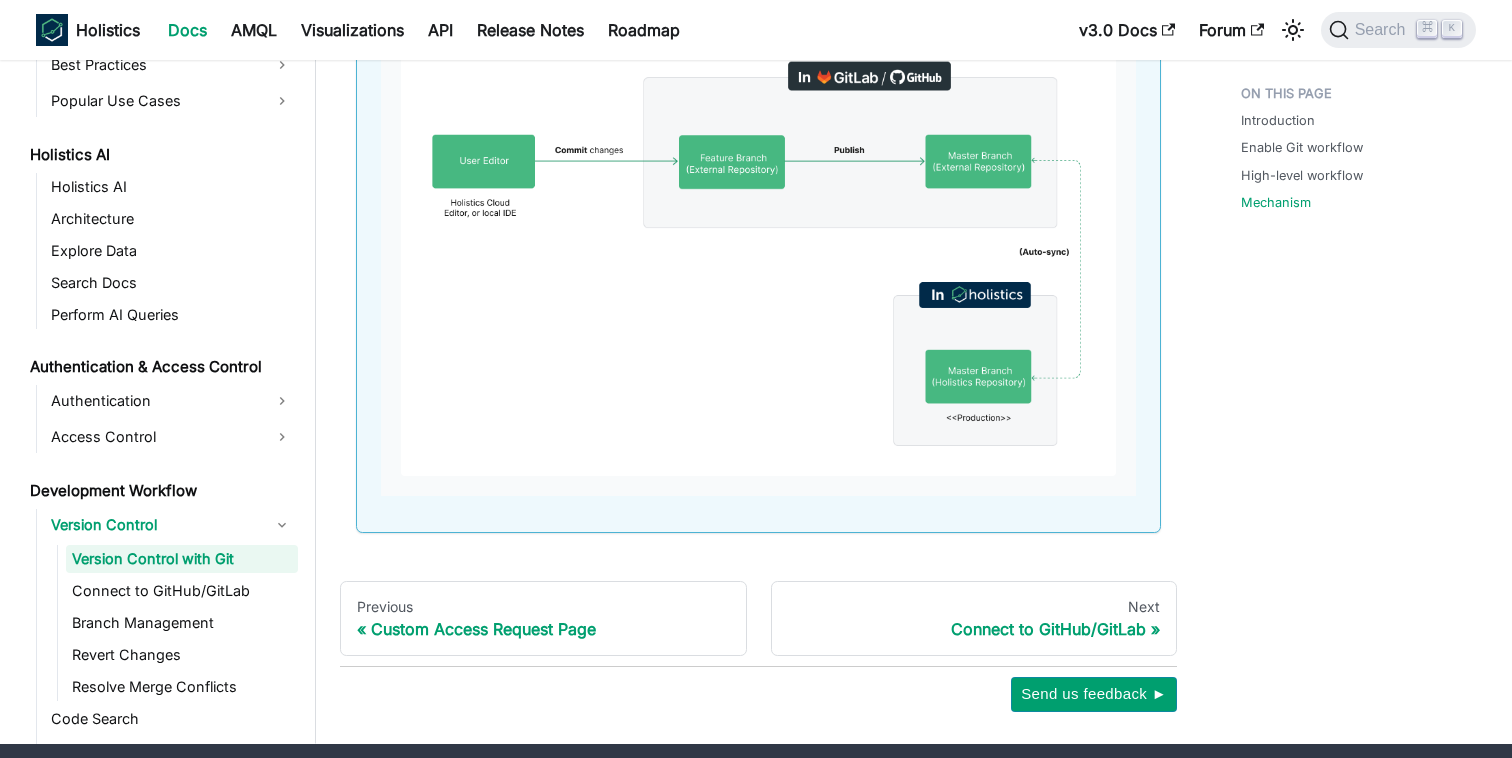 scroll, scrollTop: 3890, scrollLeft: 0, axis: vertical 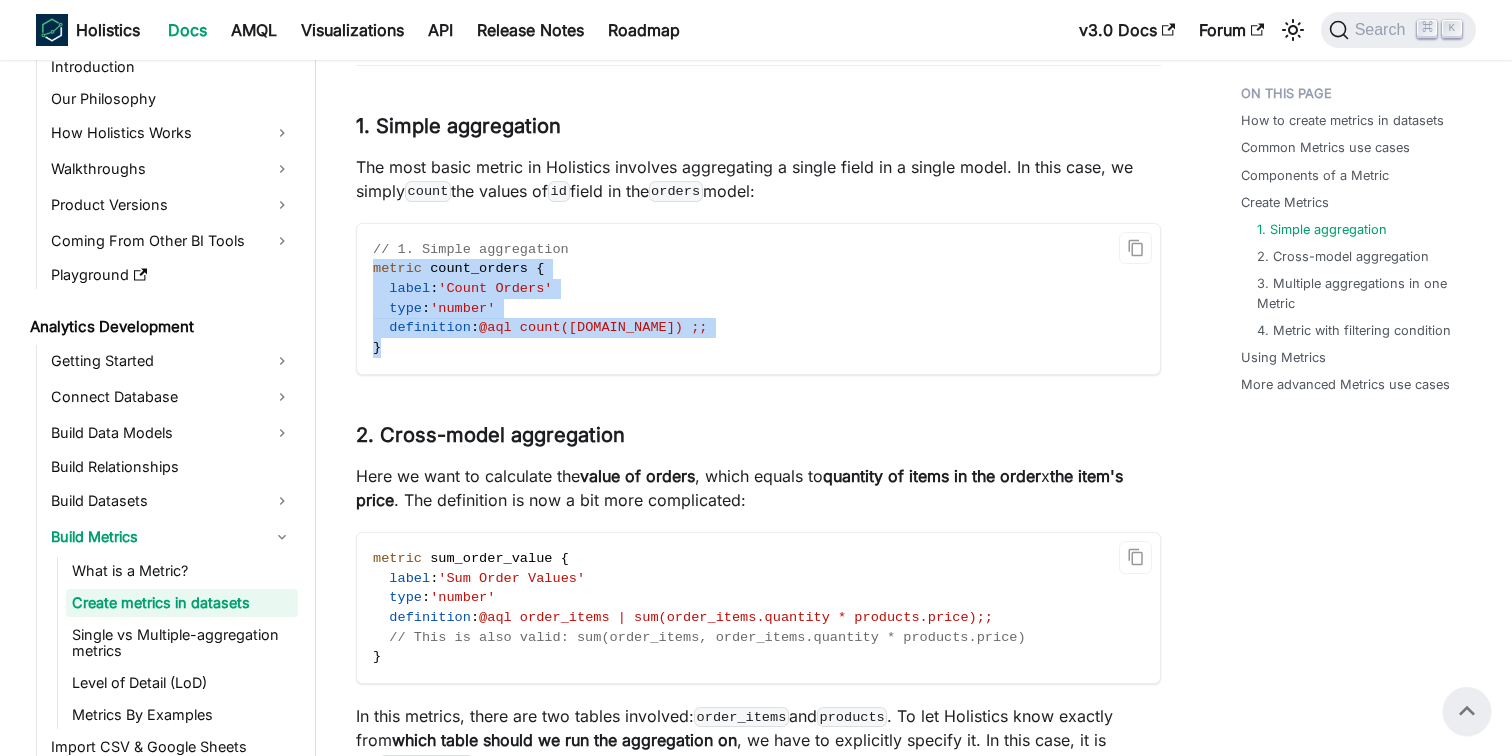 drag, startPoint x: 404, startPoint y: 348, endPoint x: 371, endPoint y: 279, distance: 76.48529 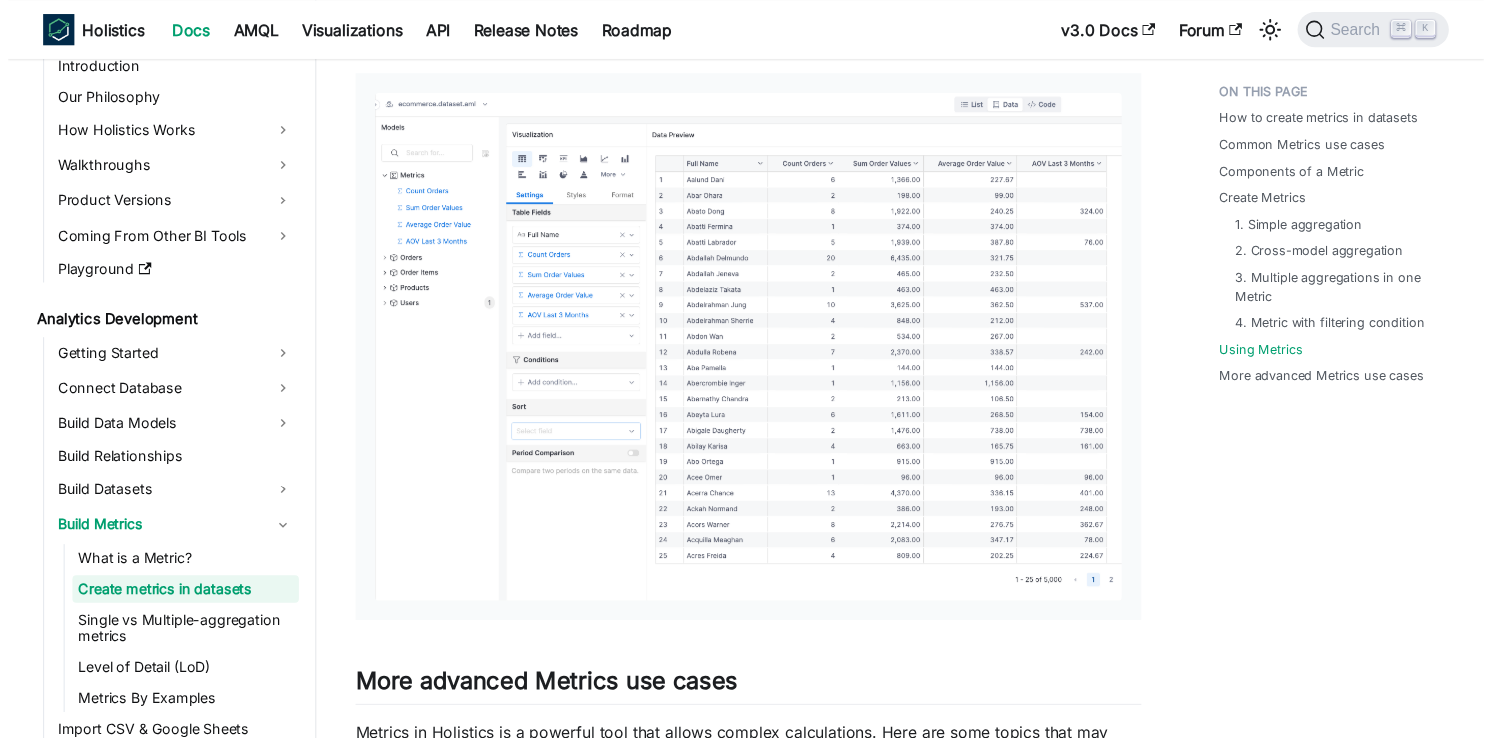 scroll, scrollTop: 5169, scrollLeft: 0, axis: vertical 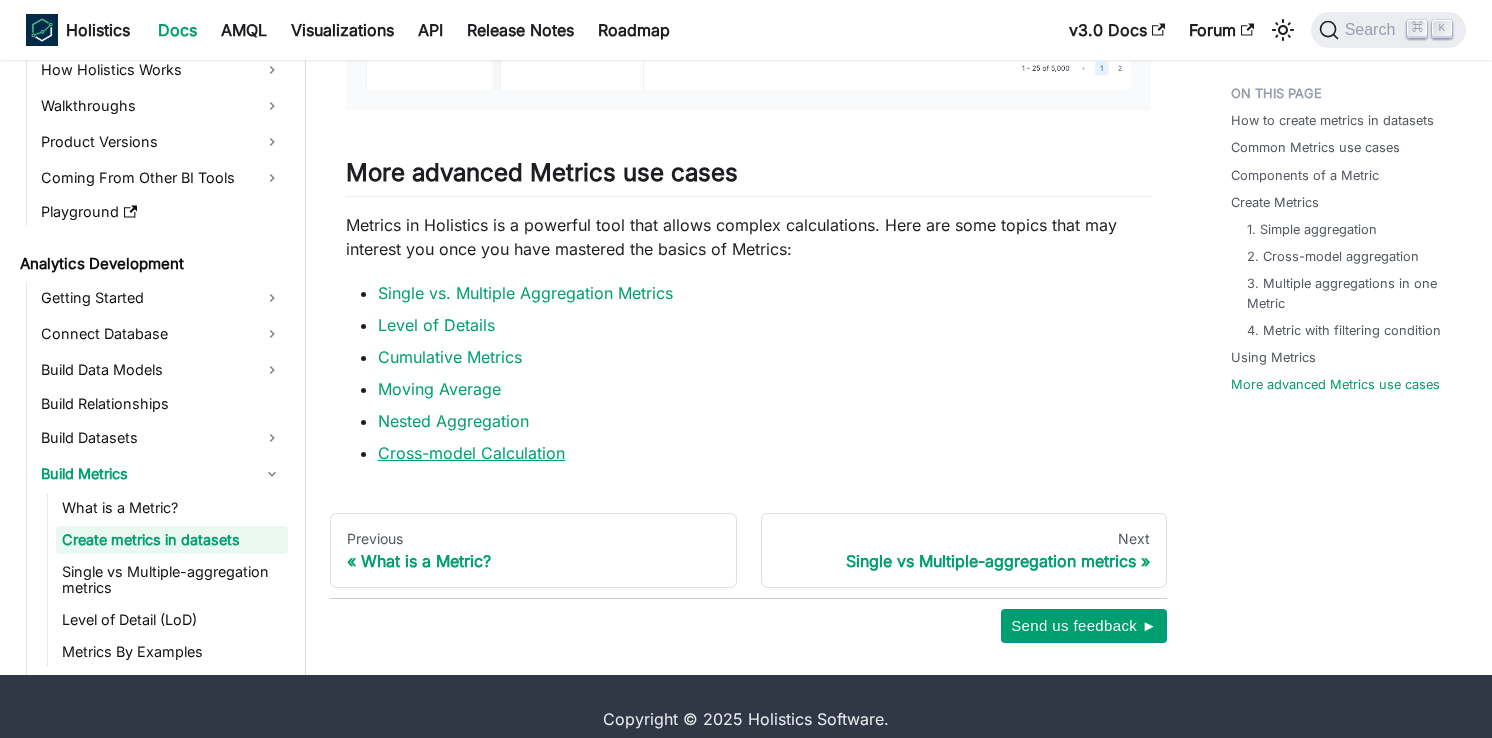 click on "Cross-model Calculation" at bounding box center (471, 453) 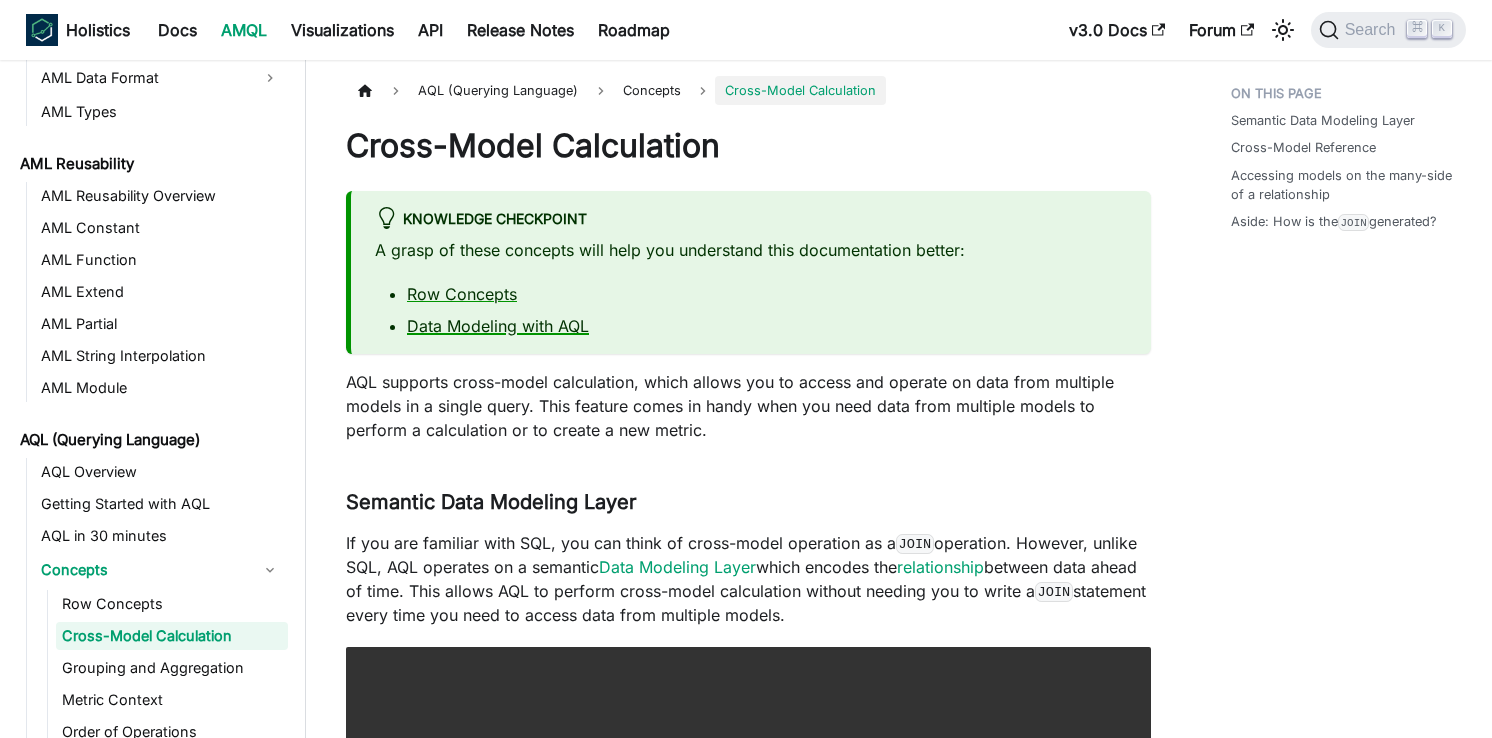 scroll, scrollTop: 537, scrollLeft: 0, axis: vertical 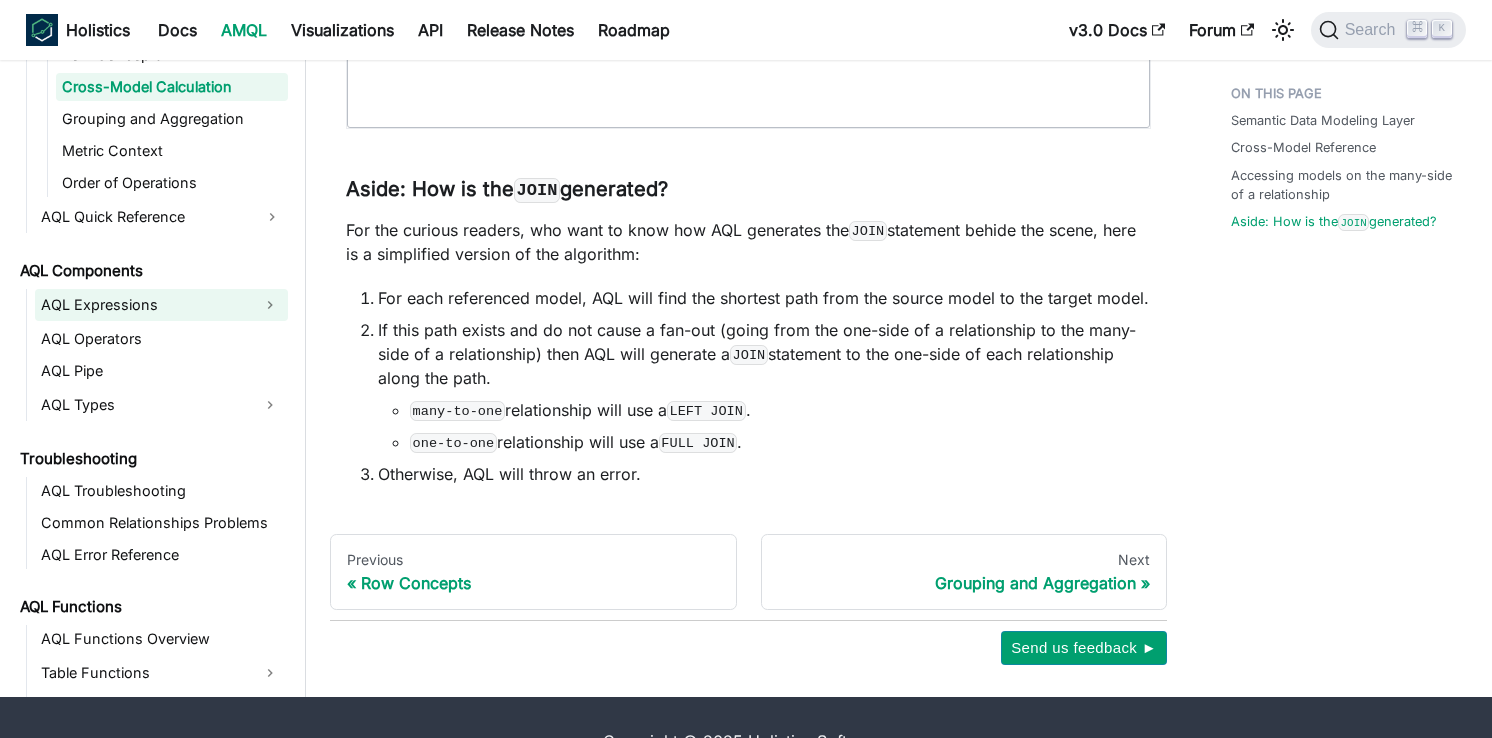 click on "AQL Expressions" at bounding box center (143, 305) 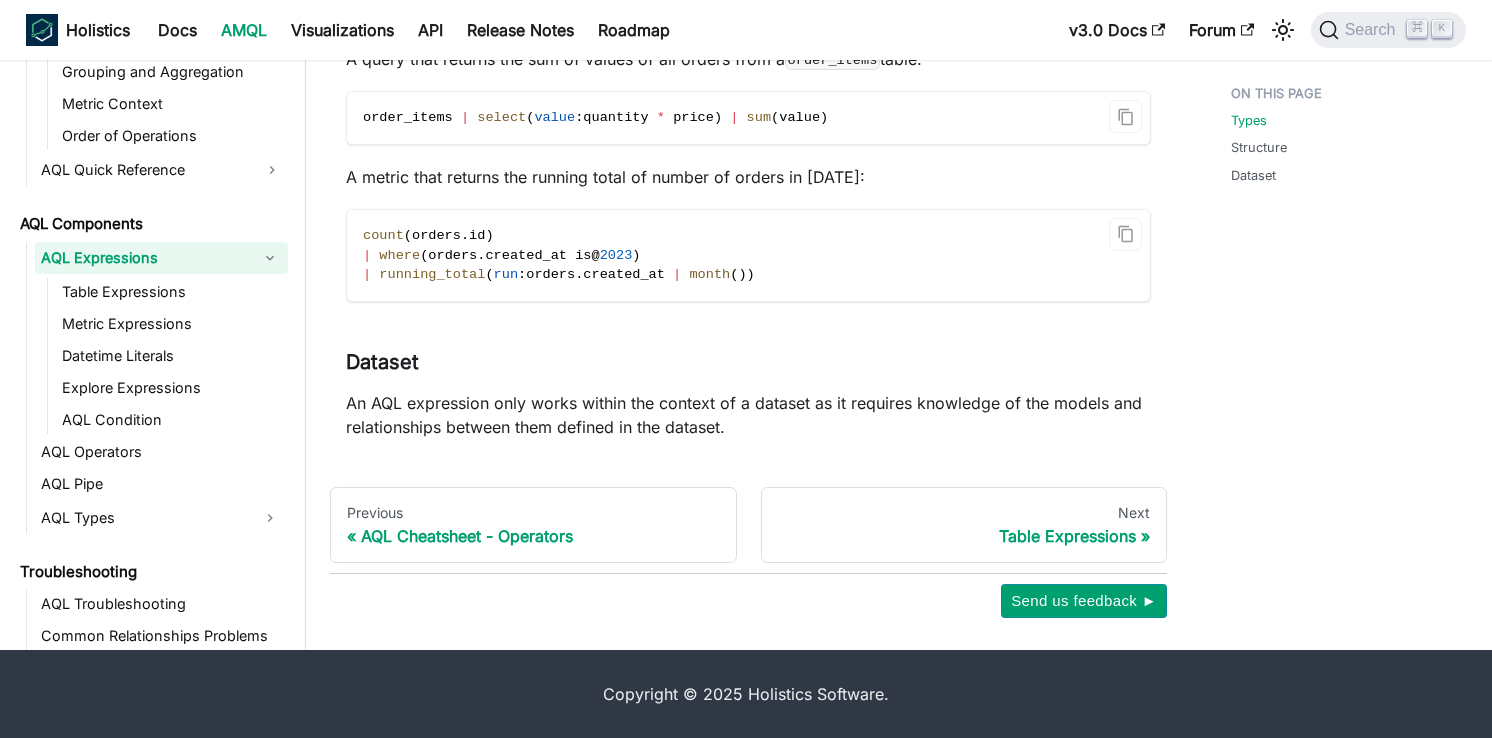 scroll, scrollTop: 0, scrollLeft: 0, axis: both 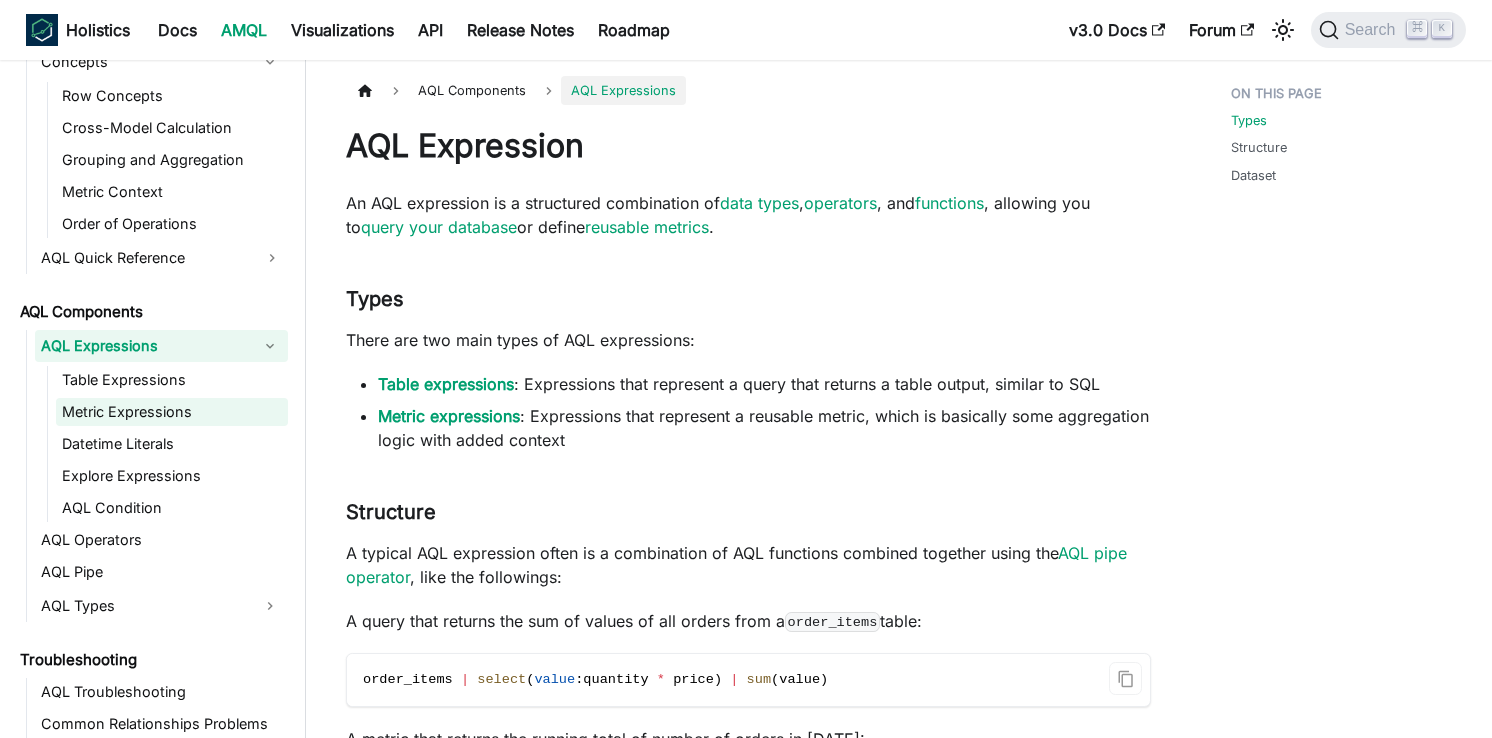 click on "Metric Expressions" at bounding box center (172, 412) 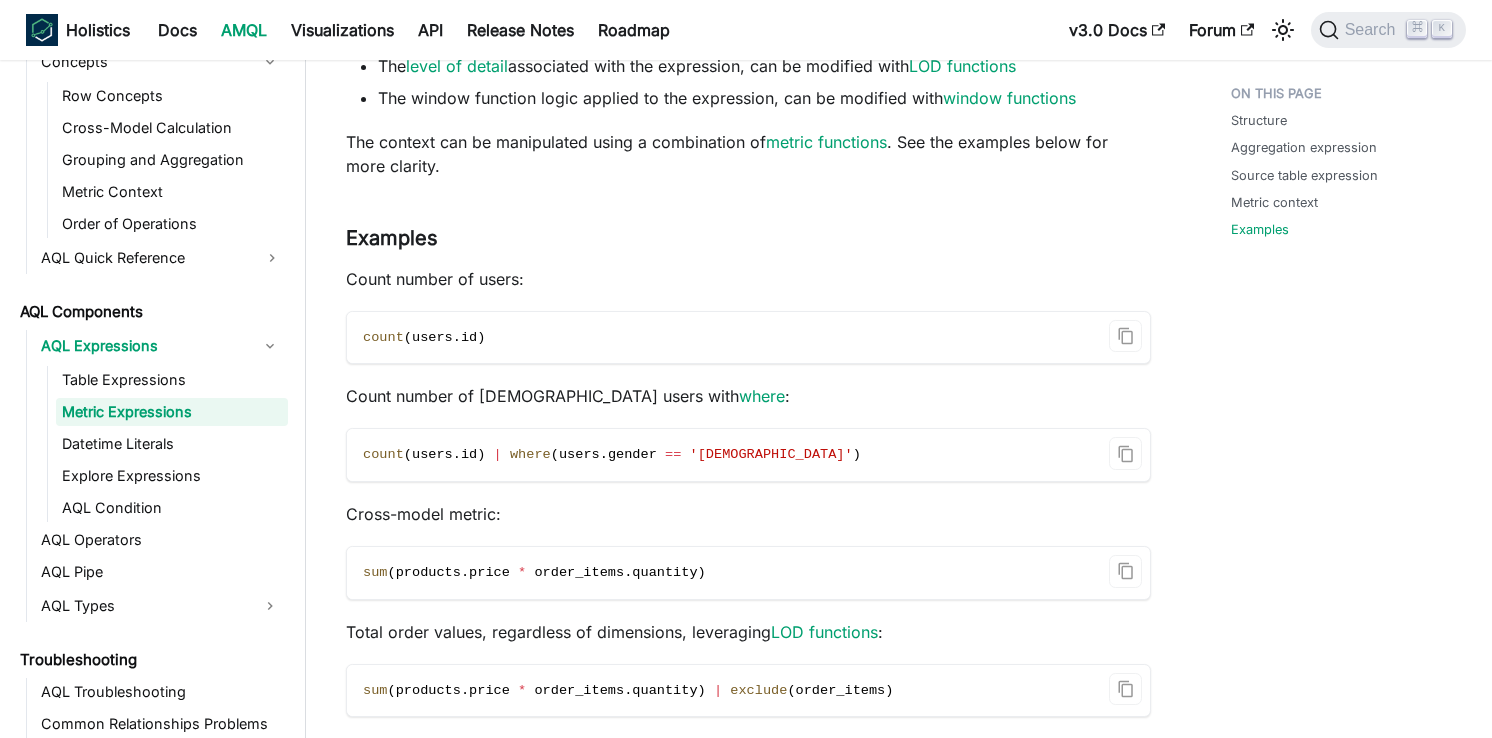 scroll, scrollTop: 2110, scrollLeft: 0, axis: vertical 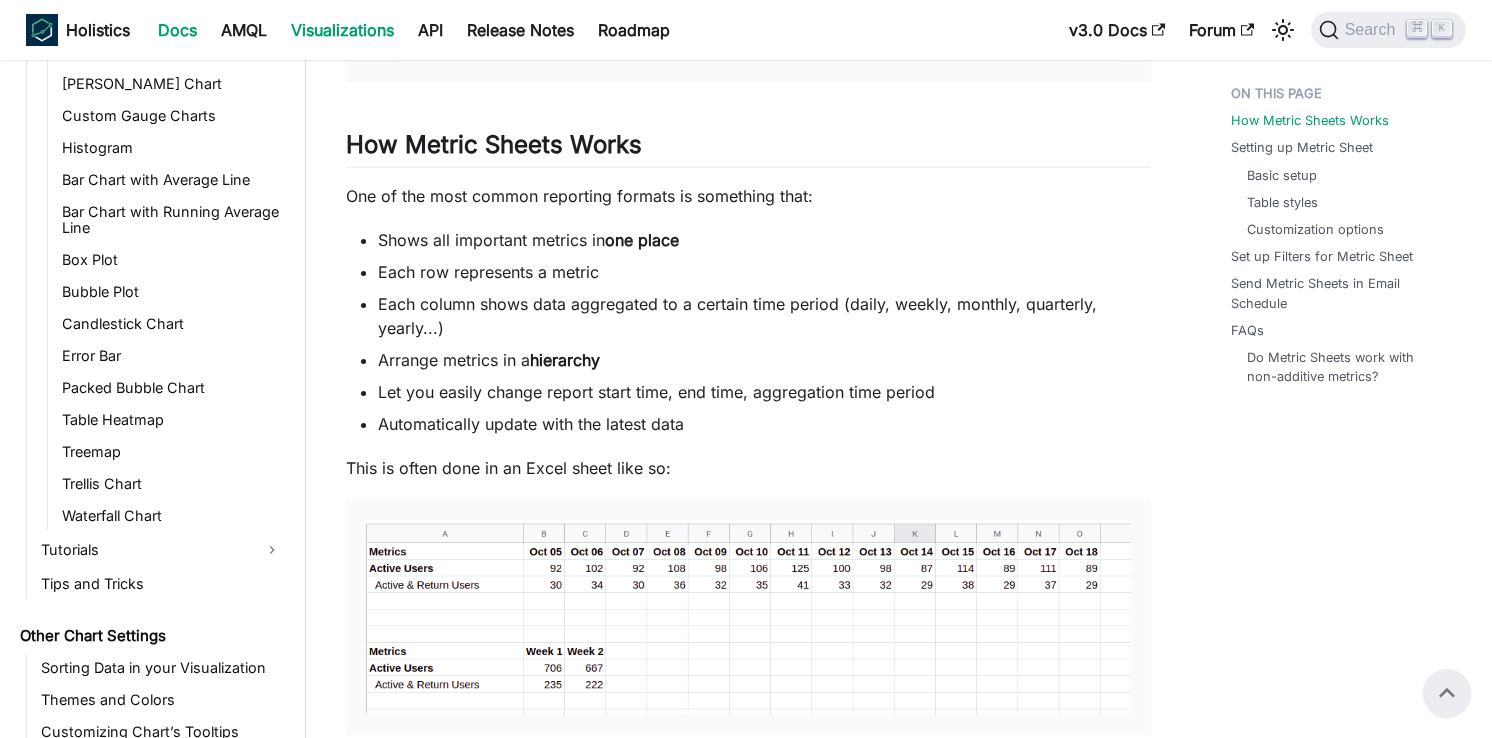 click on "Docs" at bounding box center [177, 30] 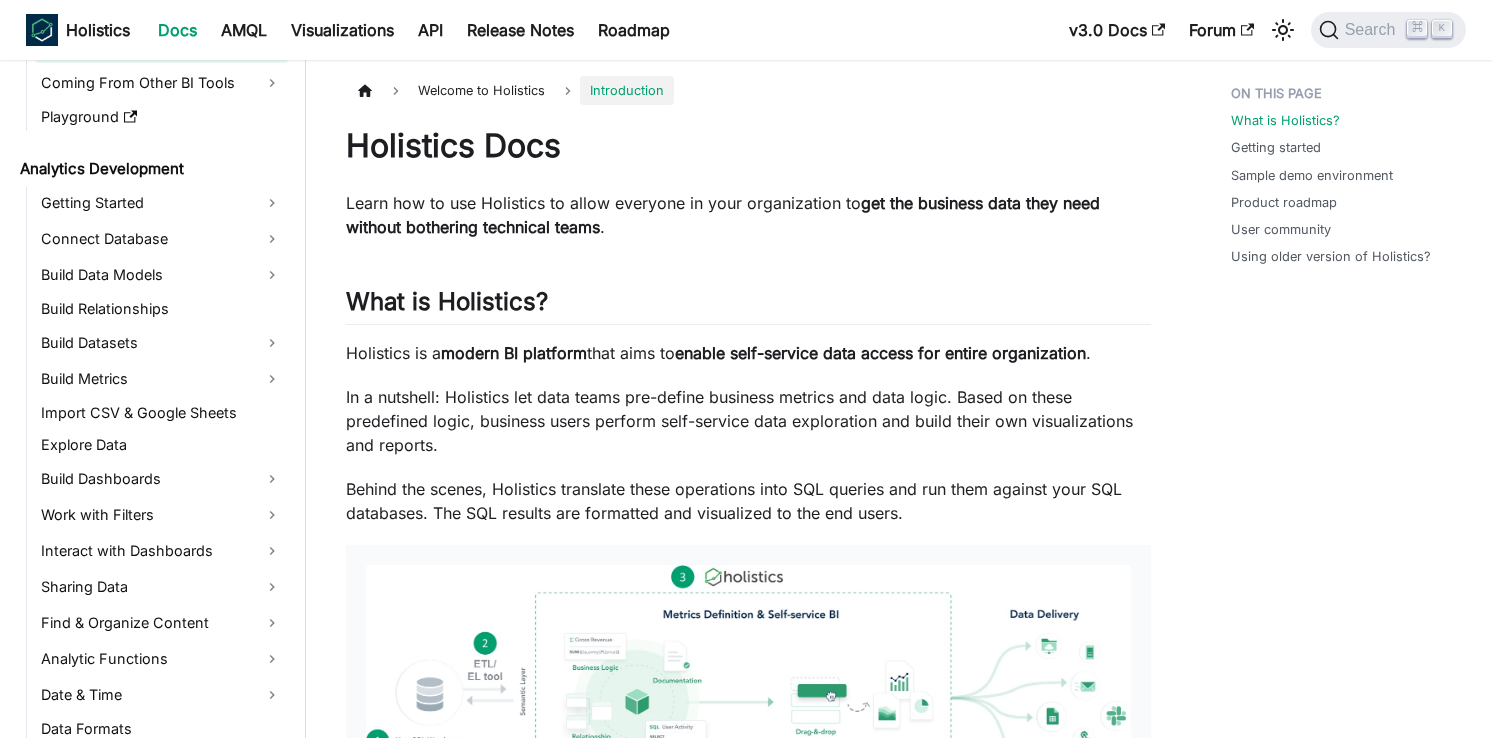 scroll, scrollTop: 413, scrollLeft: 0, axis: vertical 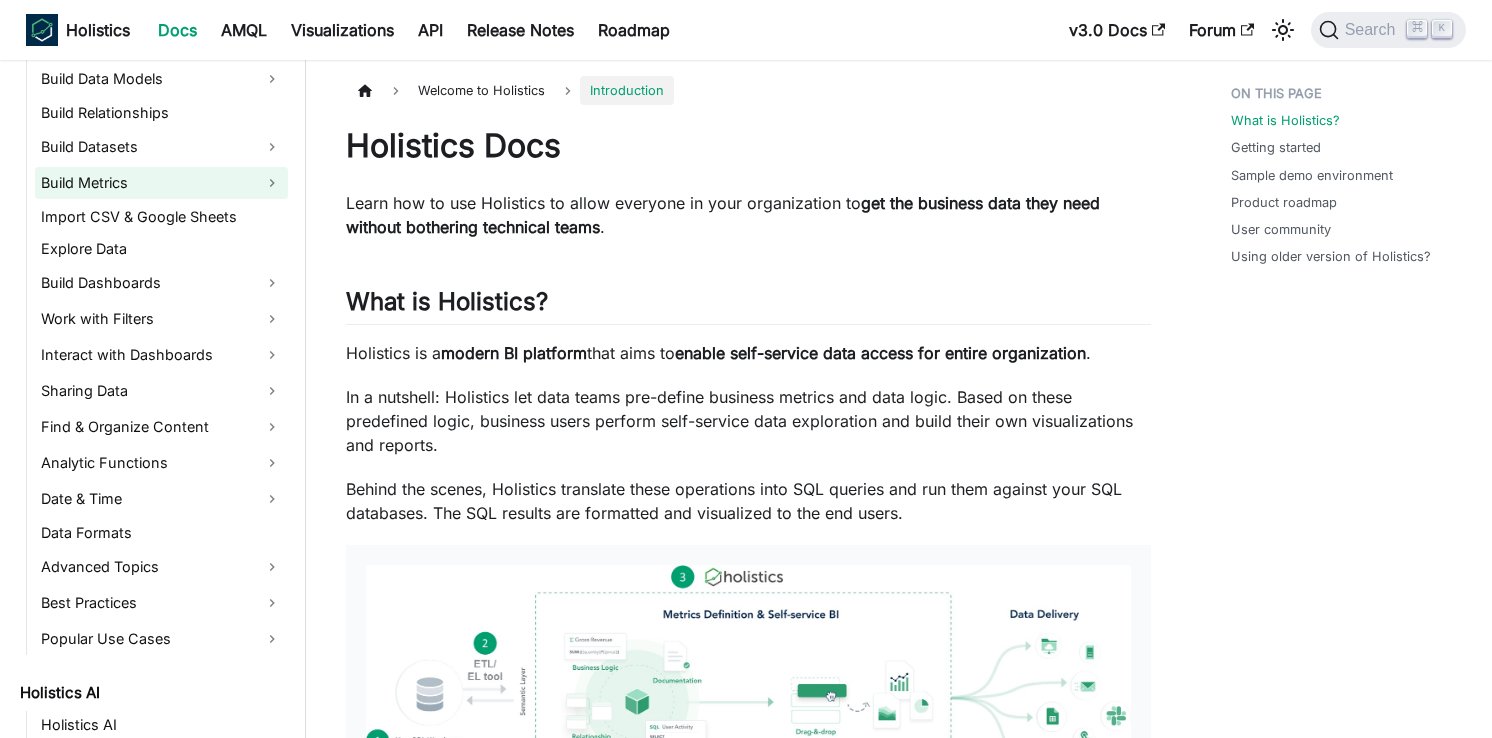click on "Build Metrics" at bounding box center [161, 183] 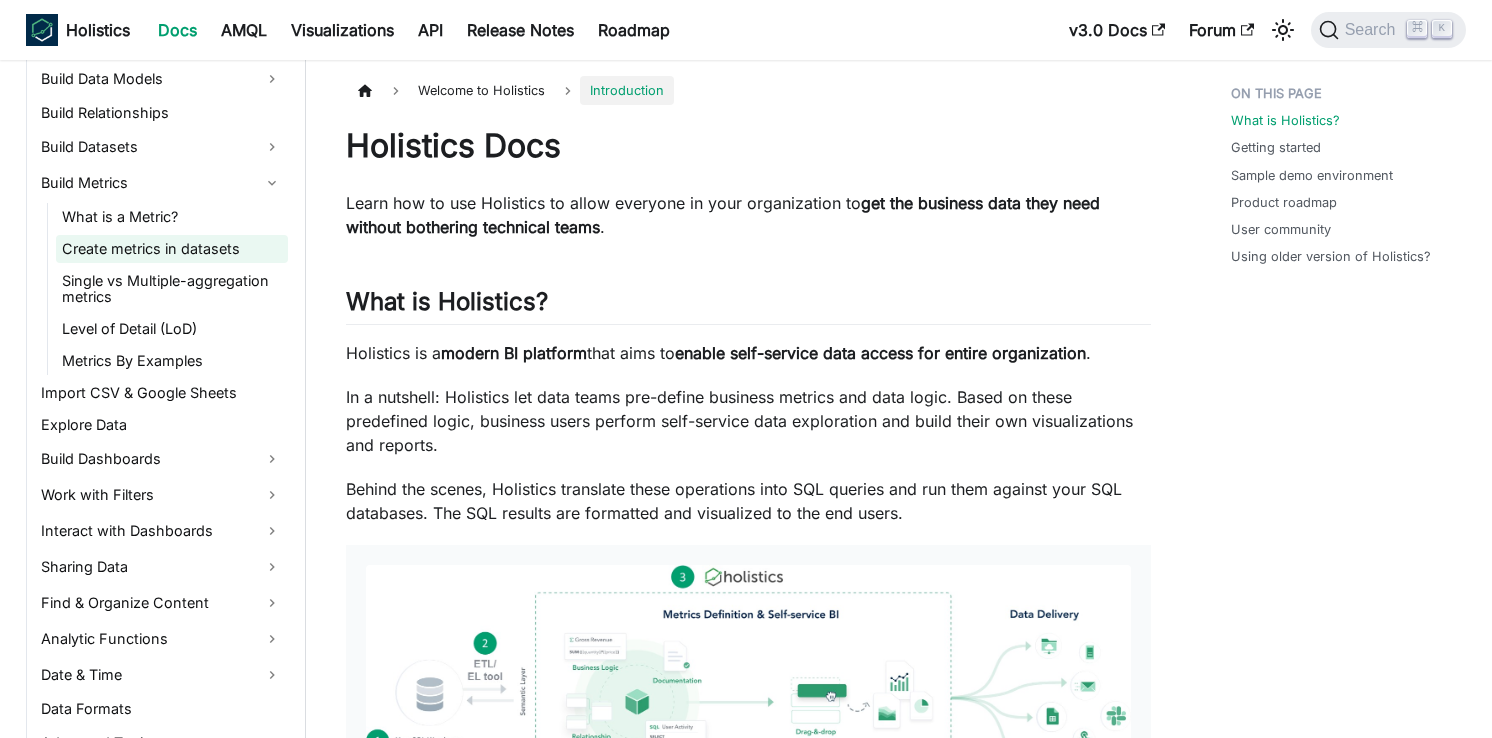 click on "Create metrics in datasets" at bounding box center (172, 249) 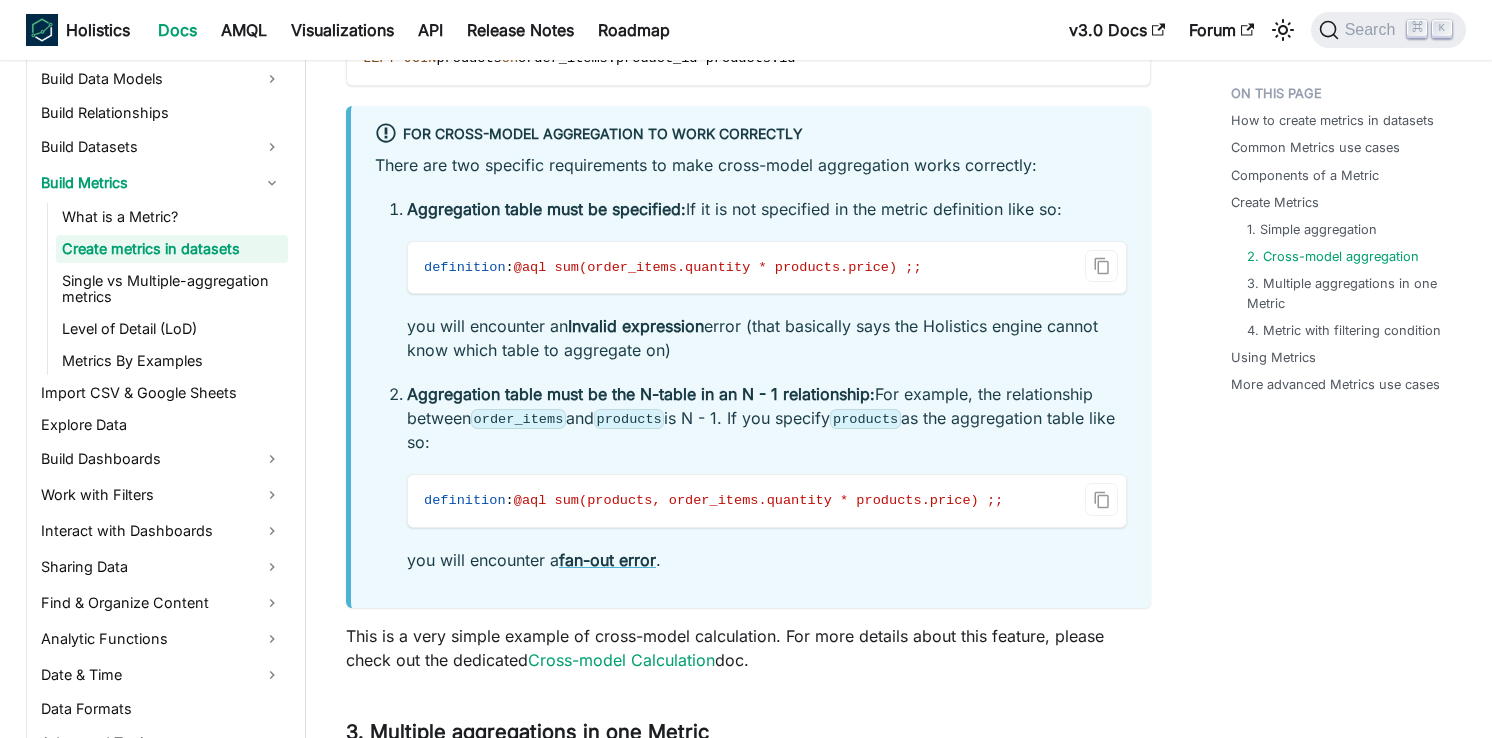 scroll, scrollTop: 3324, scrollLeft: 0, axis: vertical 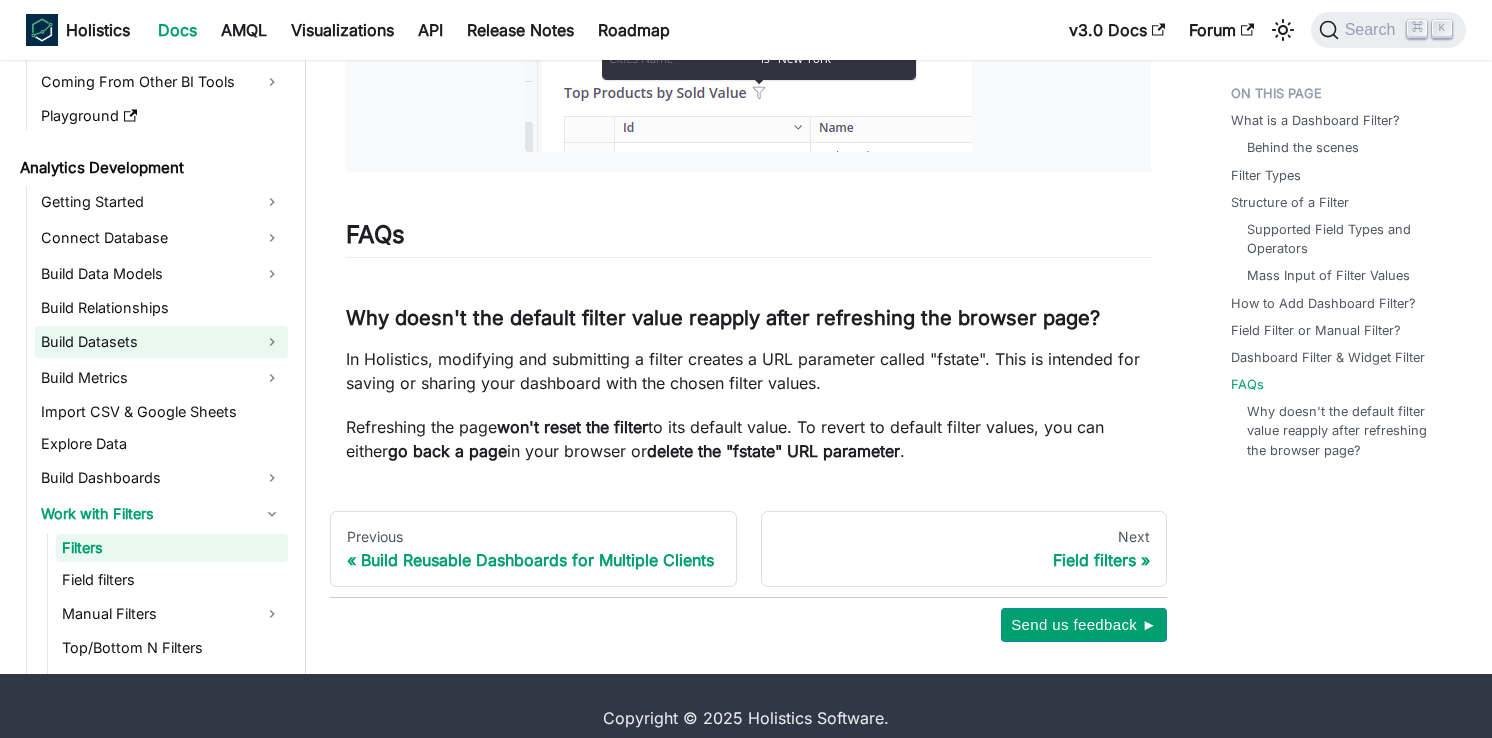 click on "Build Datasets" at bounding box center [161, 342] 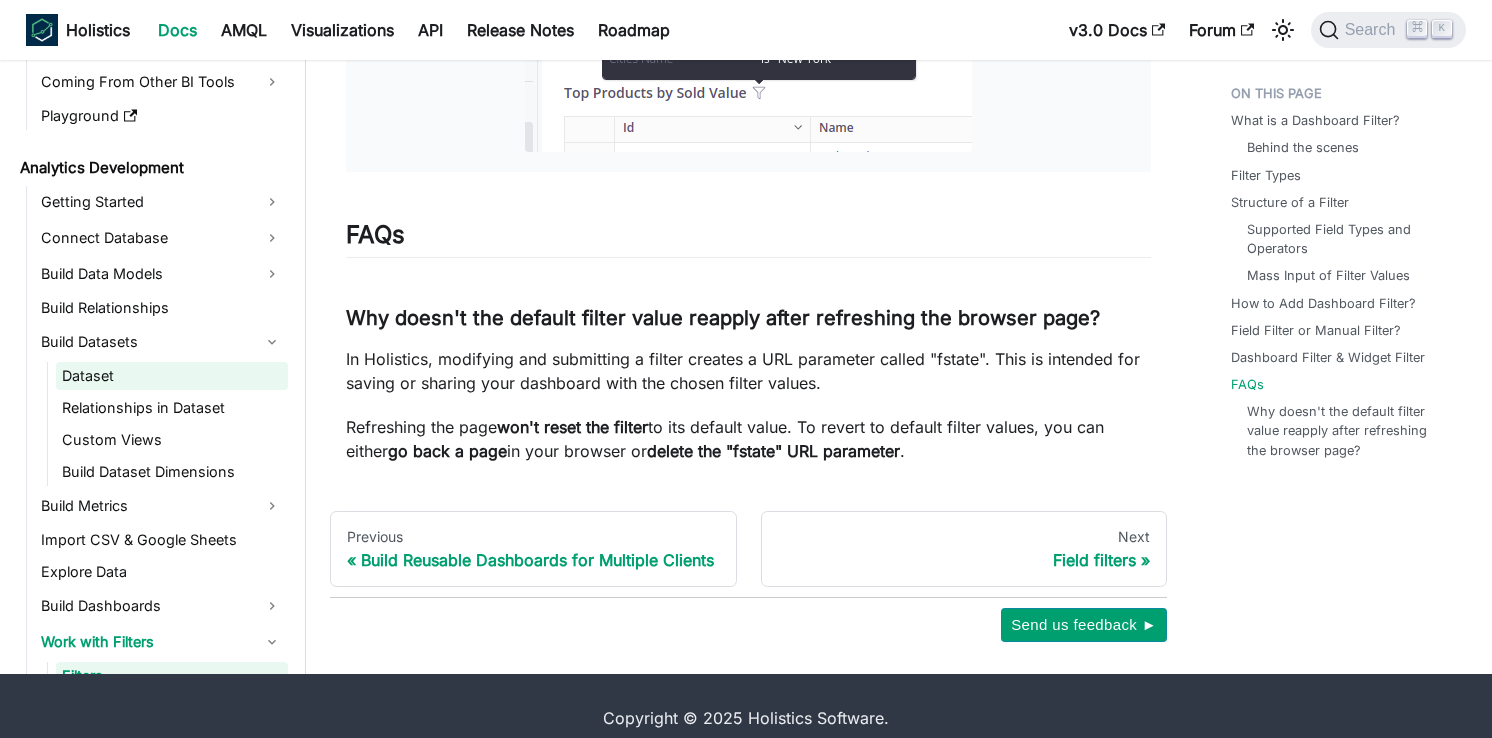click on "Dataset" at bounding box center [172, 376] 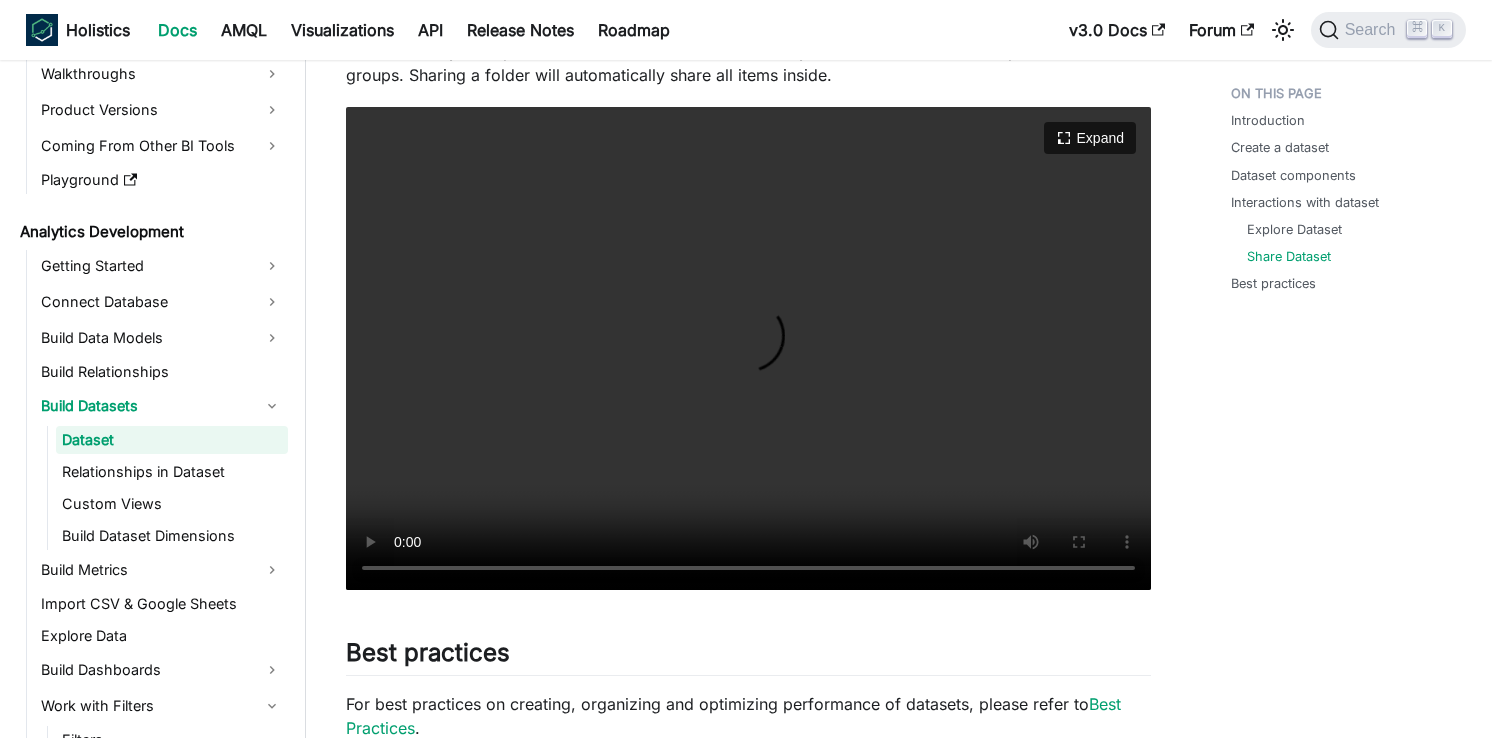 scroll, scrollTop: 3177, scrollLeft: 0, axis: vertical 